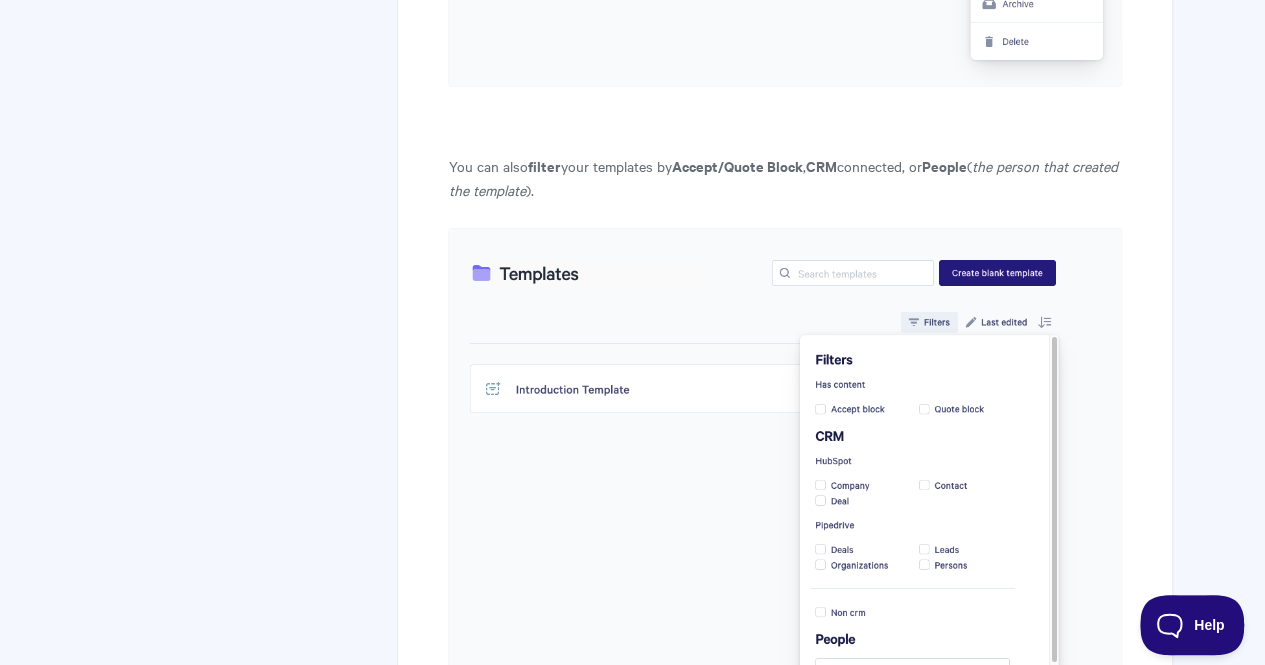 scroll, scrollTop: 3702, scrollLeft: 0, axis: vertical 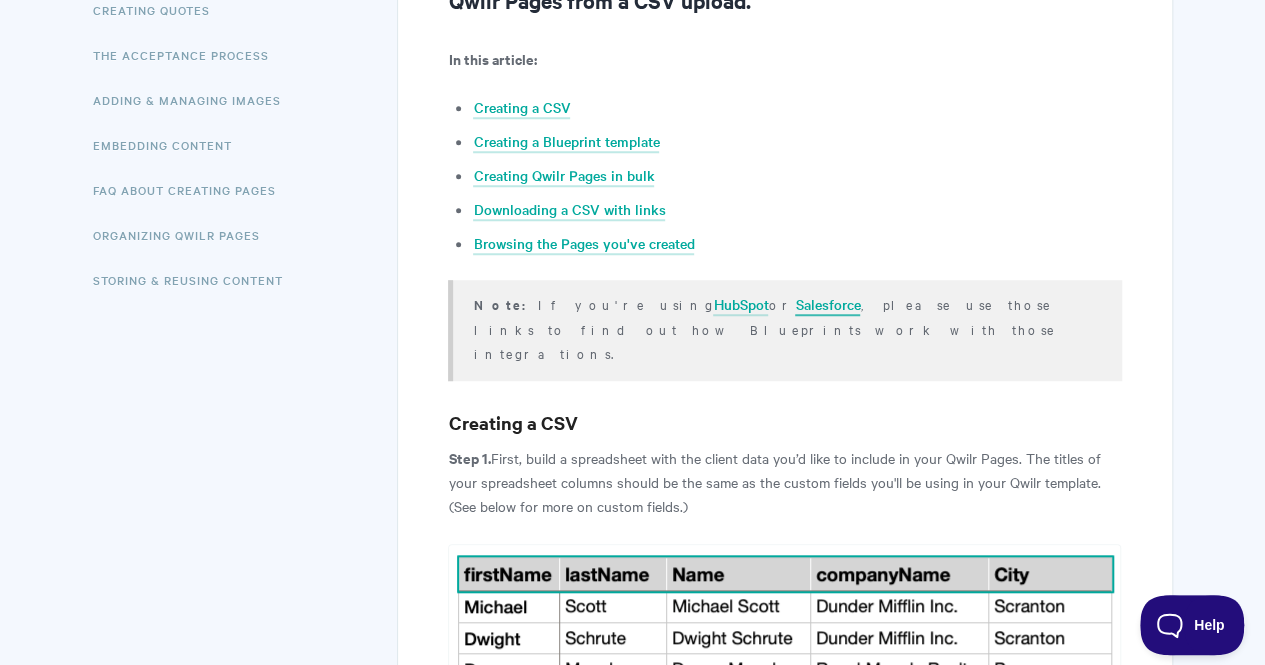 click on "Salesforce" at bounding box center (827, 305) 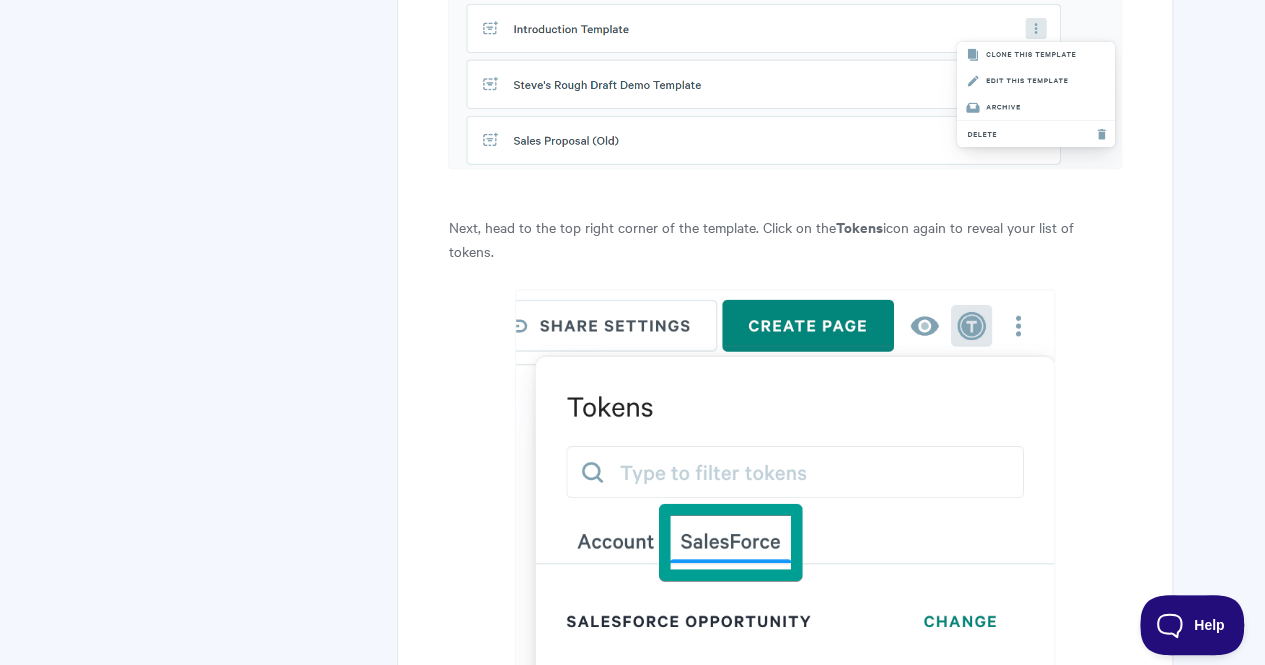 scroll, scrollTop: 5000, scrollLeft: 0, axis: vertical 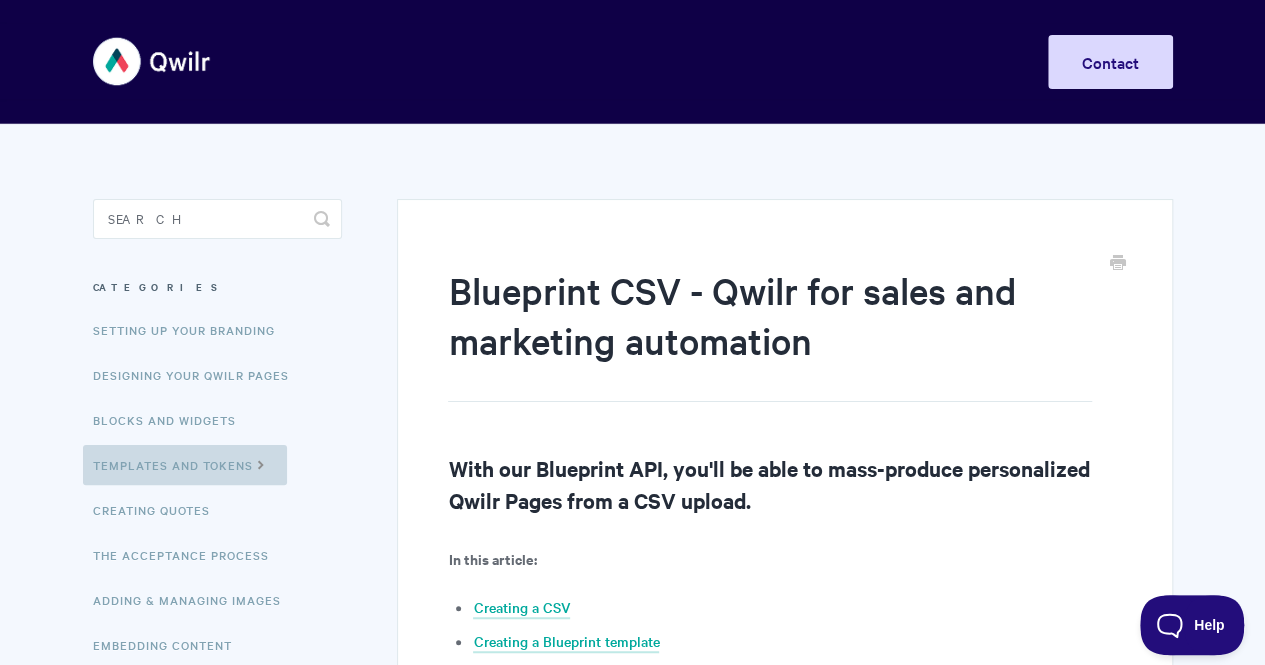 click on "Templates and Tokens" at bounding box center [185, 465] 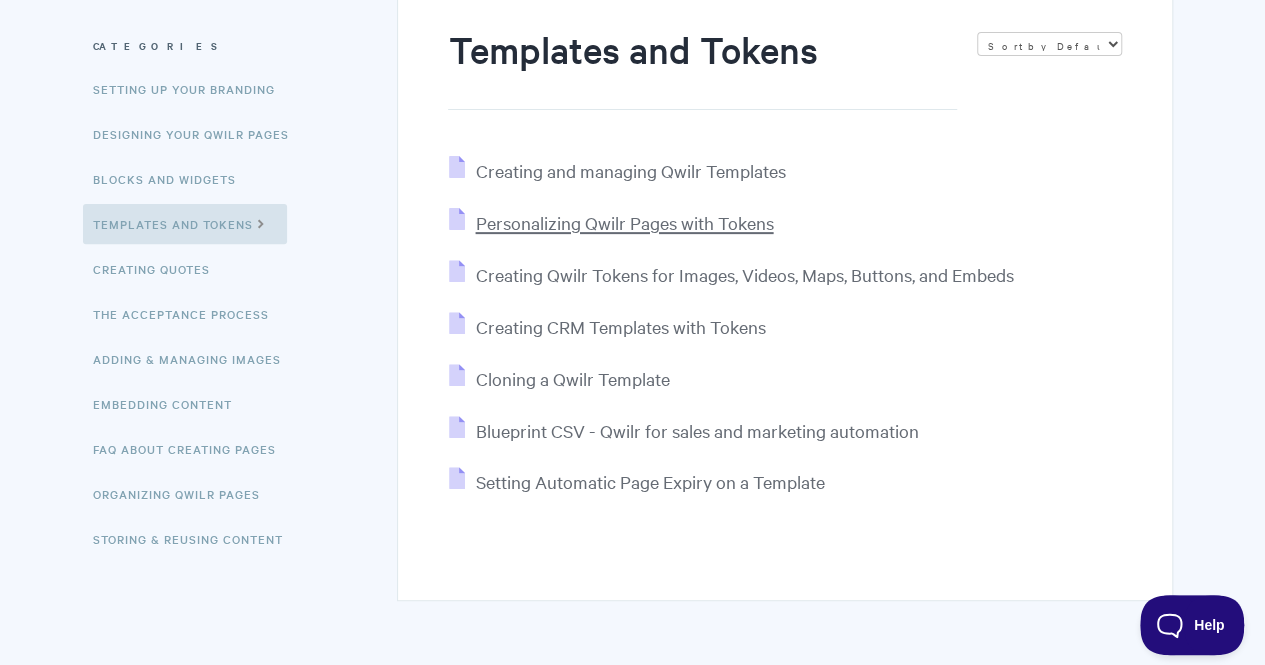 scroll, scrollTop: 200, scrollLeft: 0, axis: vertical 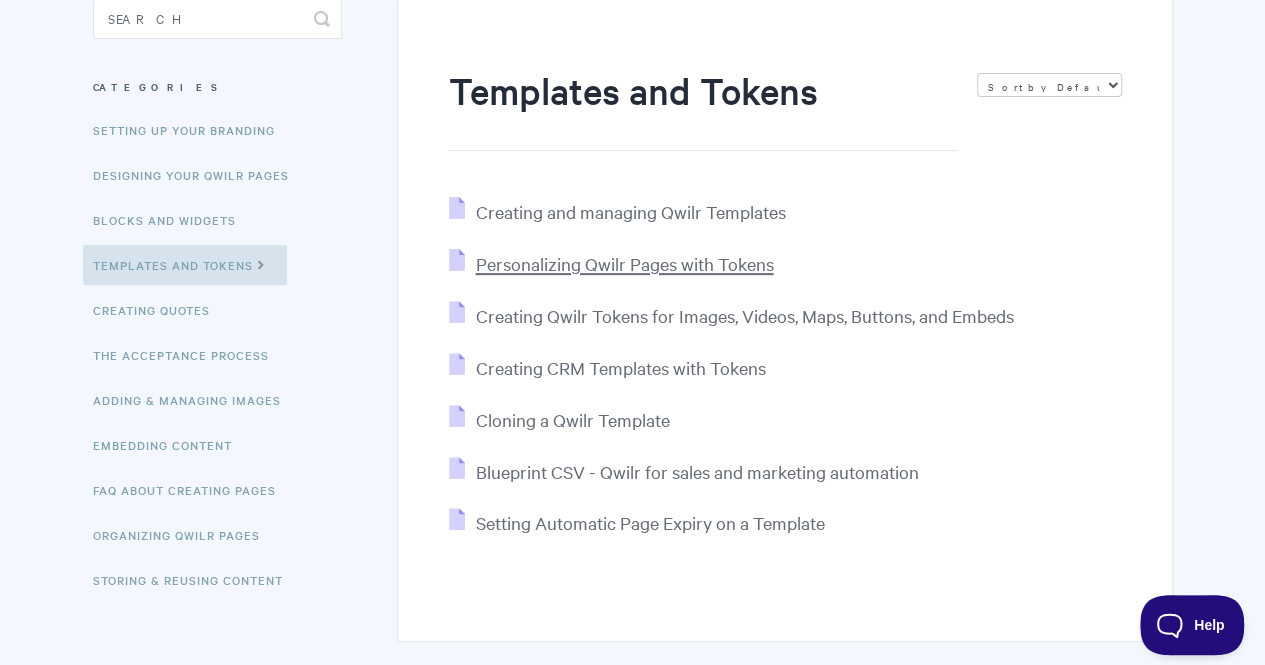 click on "Personalizing Qwilr Pages with Tokens" at bounding box center (624, 263) 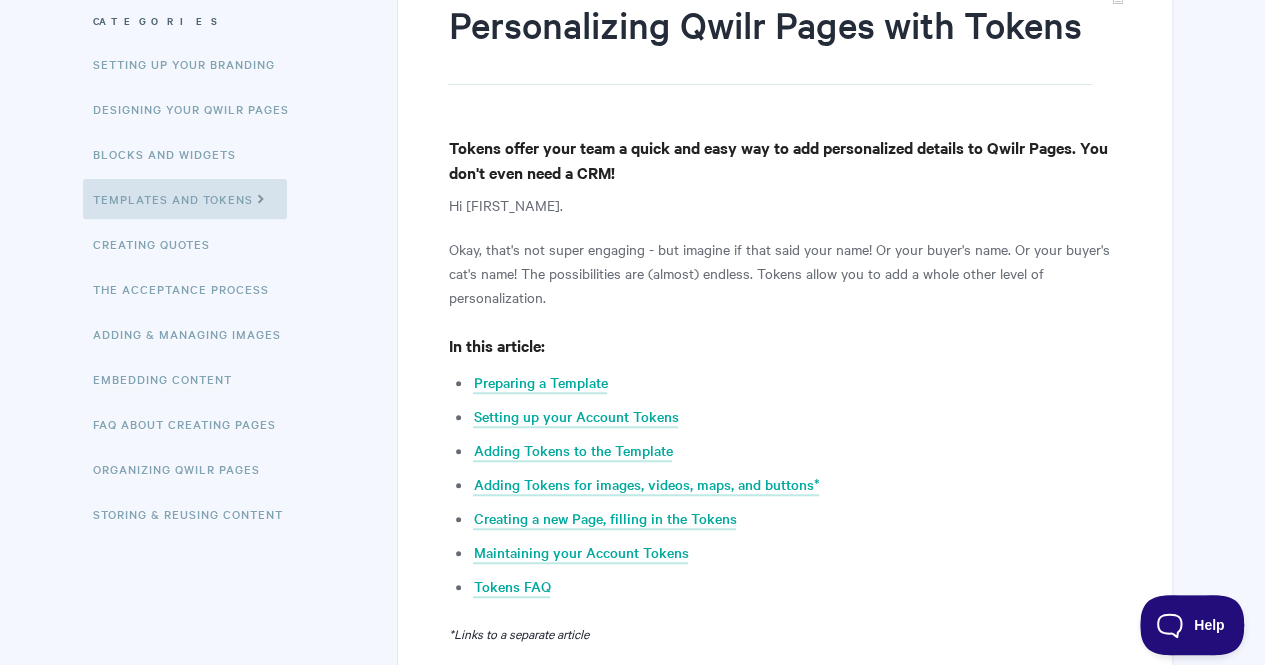 scroll, scrollTop: 0, scrollLeft: 0, axis: both 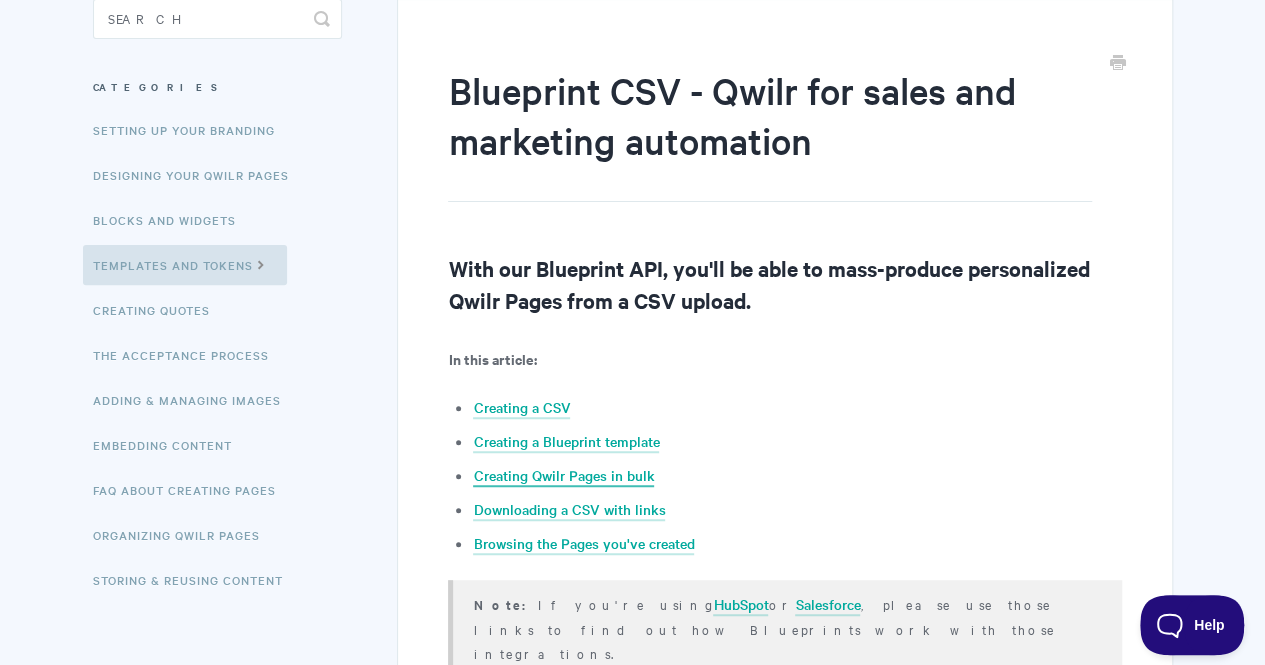 click on "Creating Qwilr Pages in bulk" at bounding box center [563, 476] 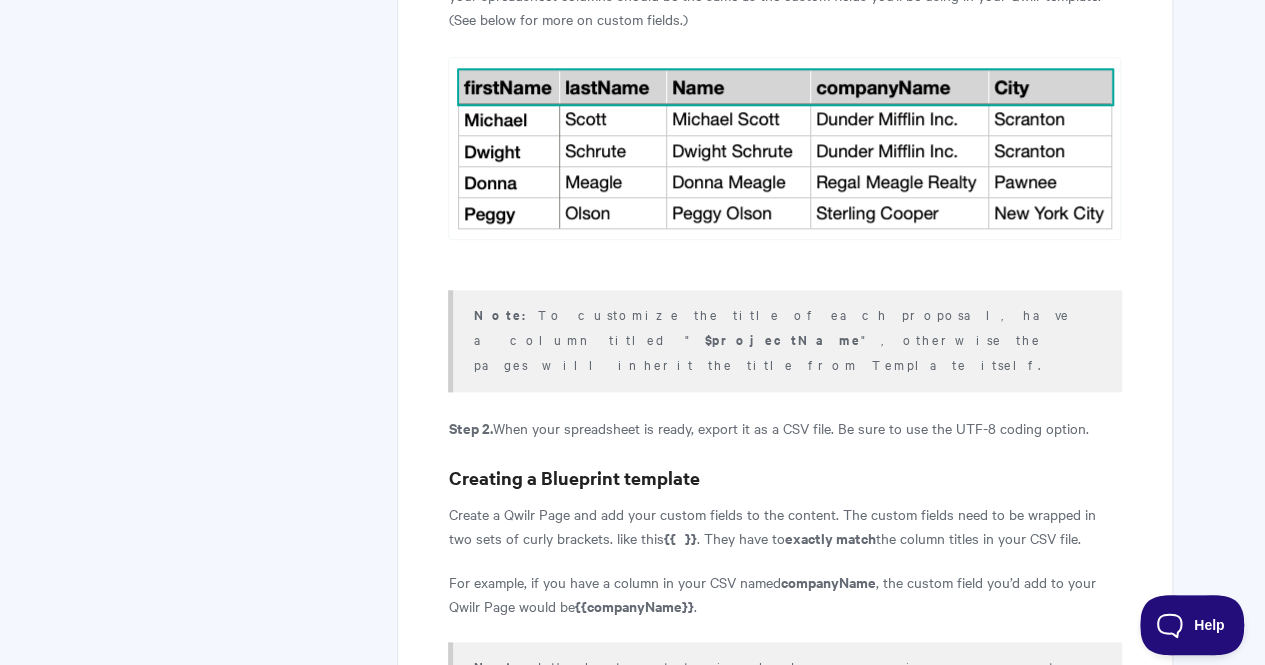 scroll, scrollTop: 387, scrollLeft: 0, axis: vertical 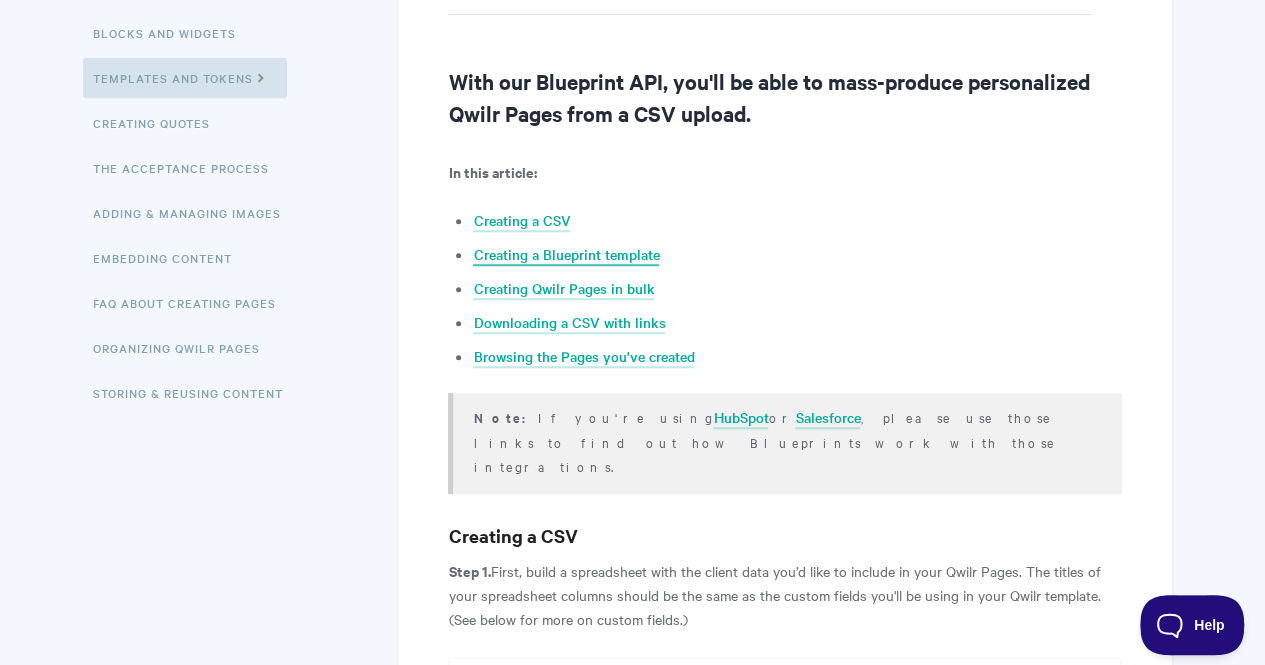 click on "Creating a Blueprint template" at bounding box center [566, 255] 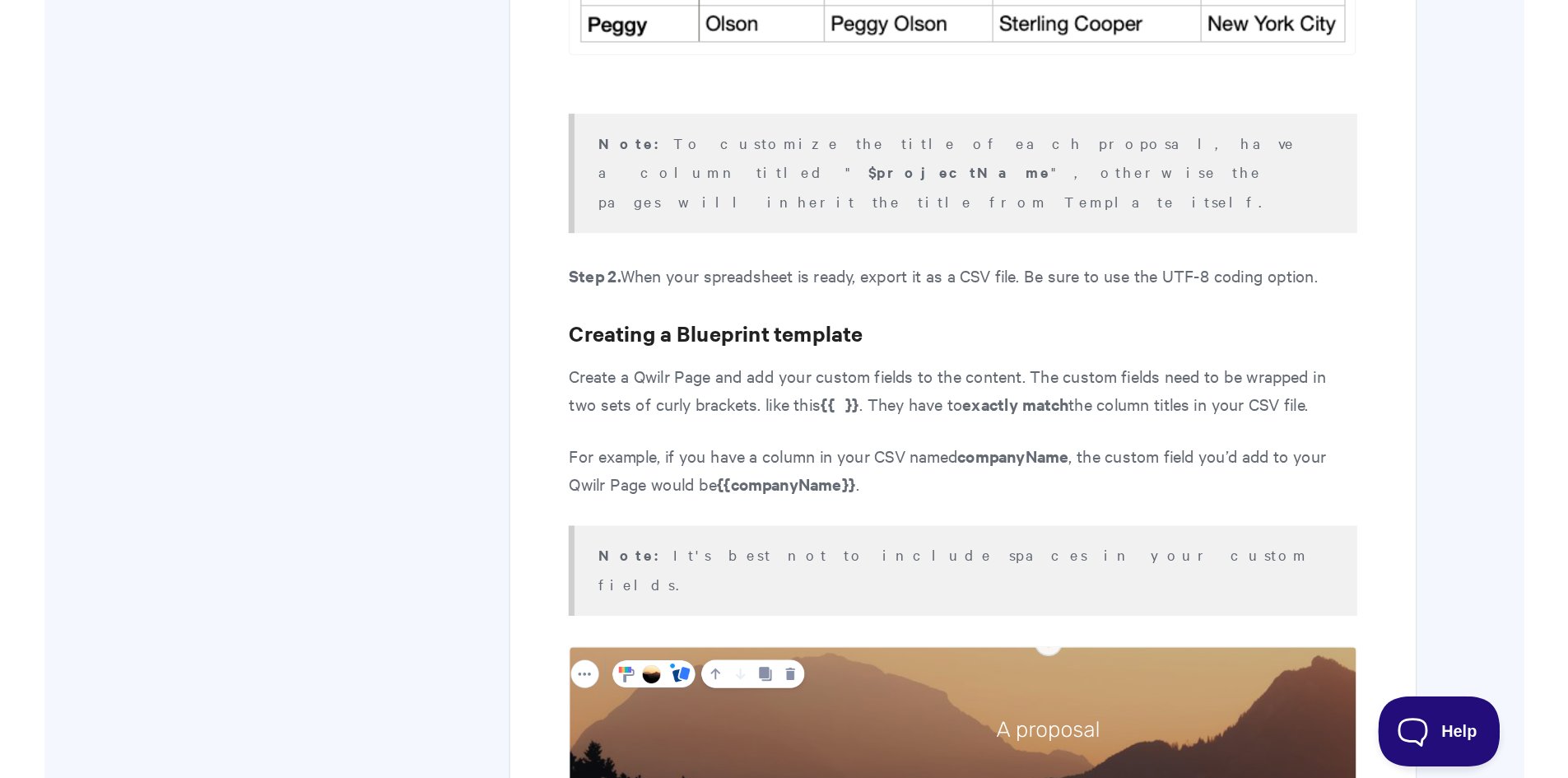scroll, scrollTop: 906, scrollLeft: 0, axis: vertical 